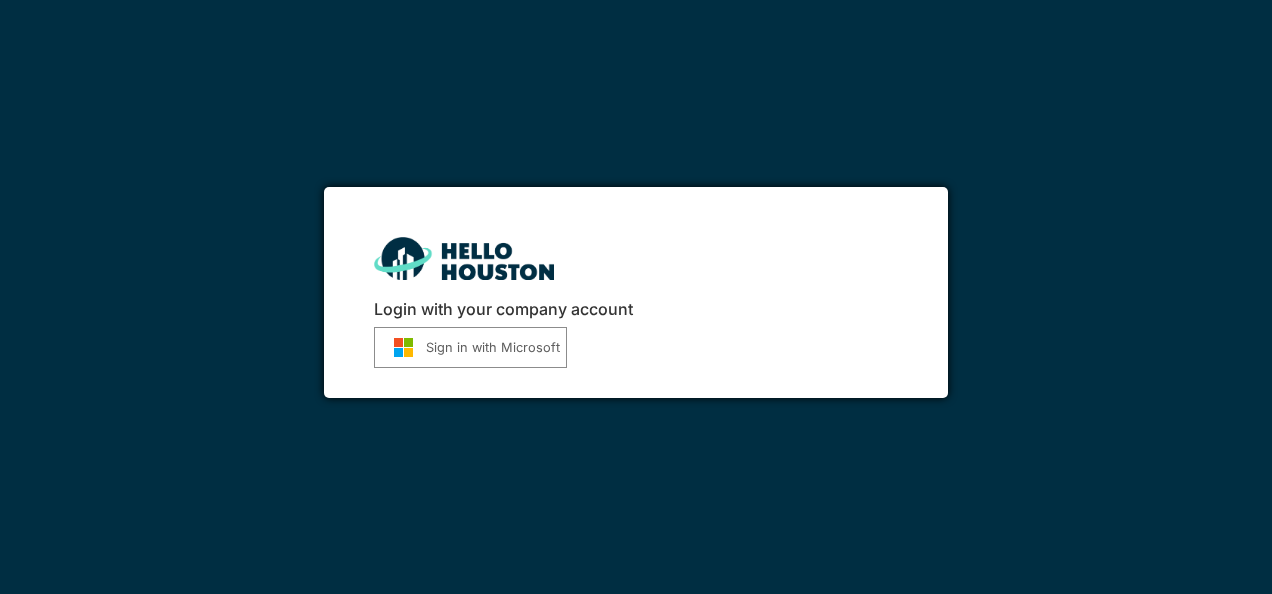 scroll, scrollTop: 0, scrollLeft: 0, axis: both 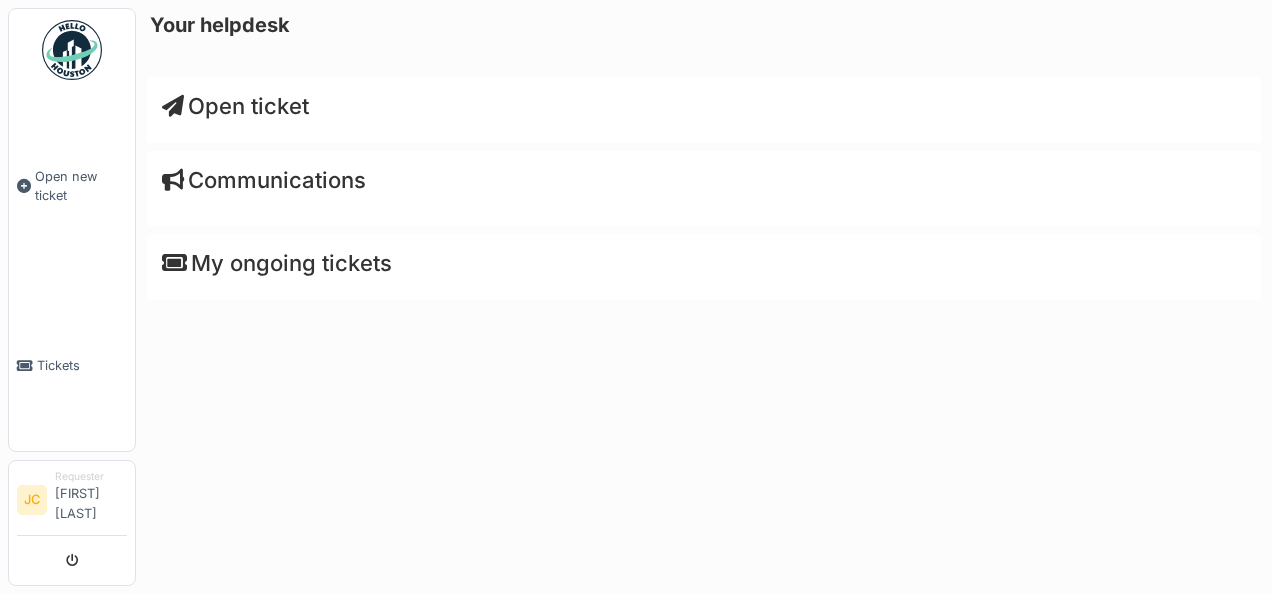 click on "Requester
Jean Callewaert" at bounding box center [91, 500] 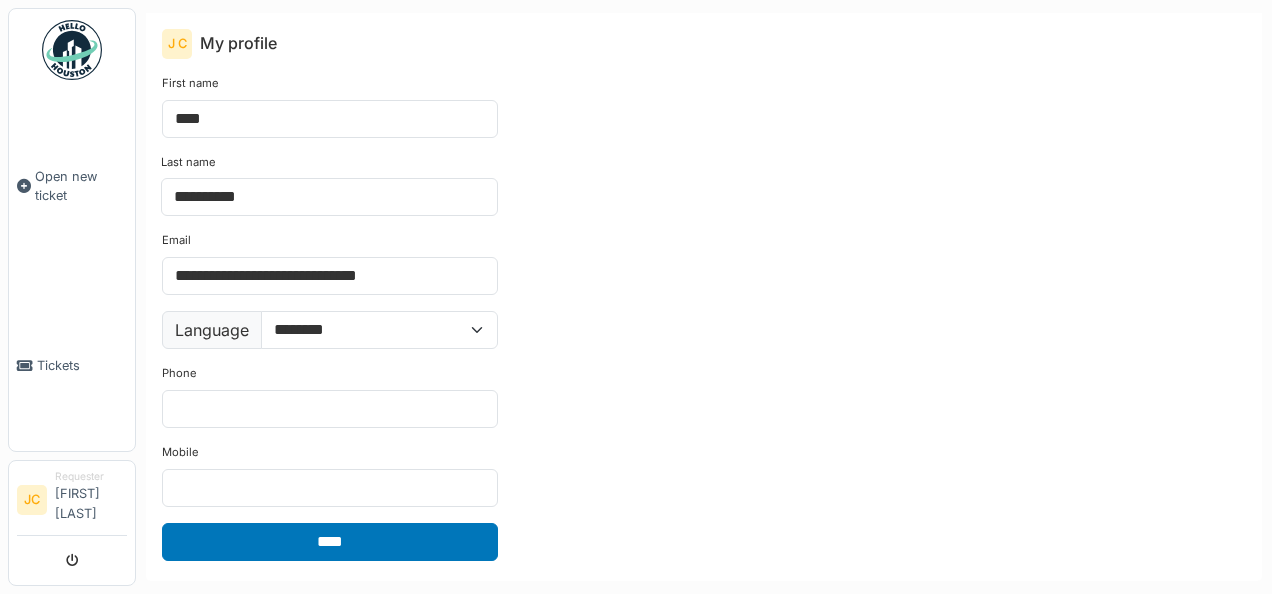 scroll, scrollTop: 0, scrollLeft: 0, axis: both 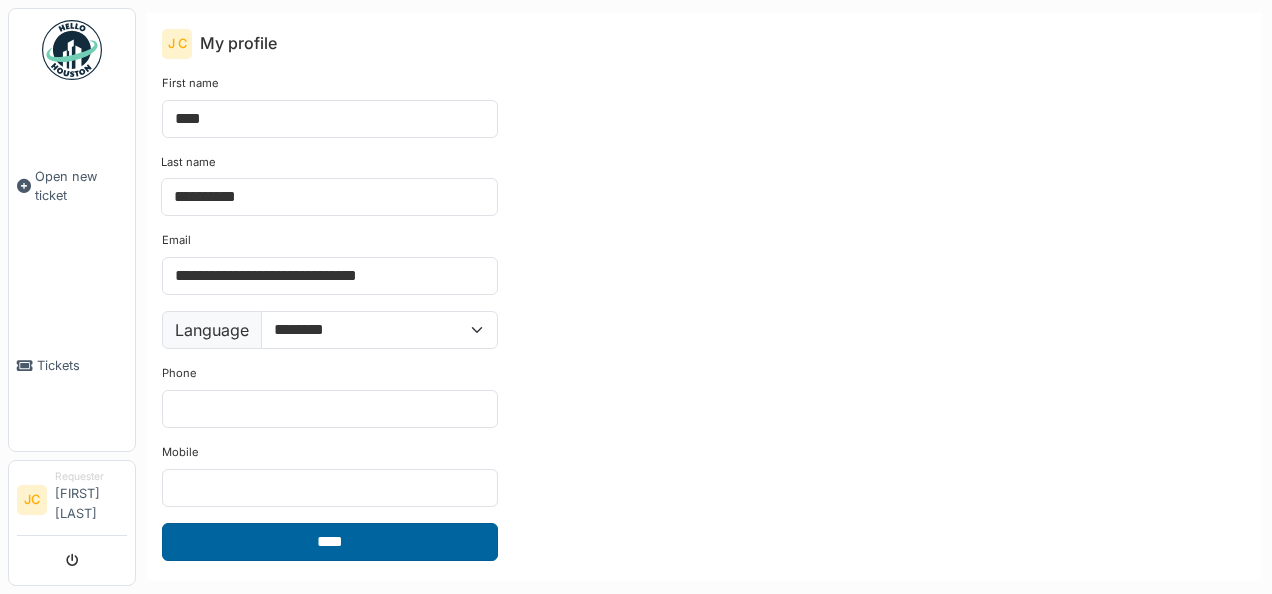 click on "****" at bounding box center [330, 542] 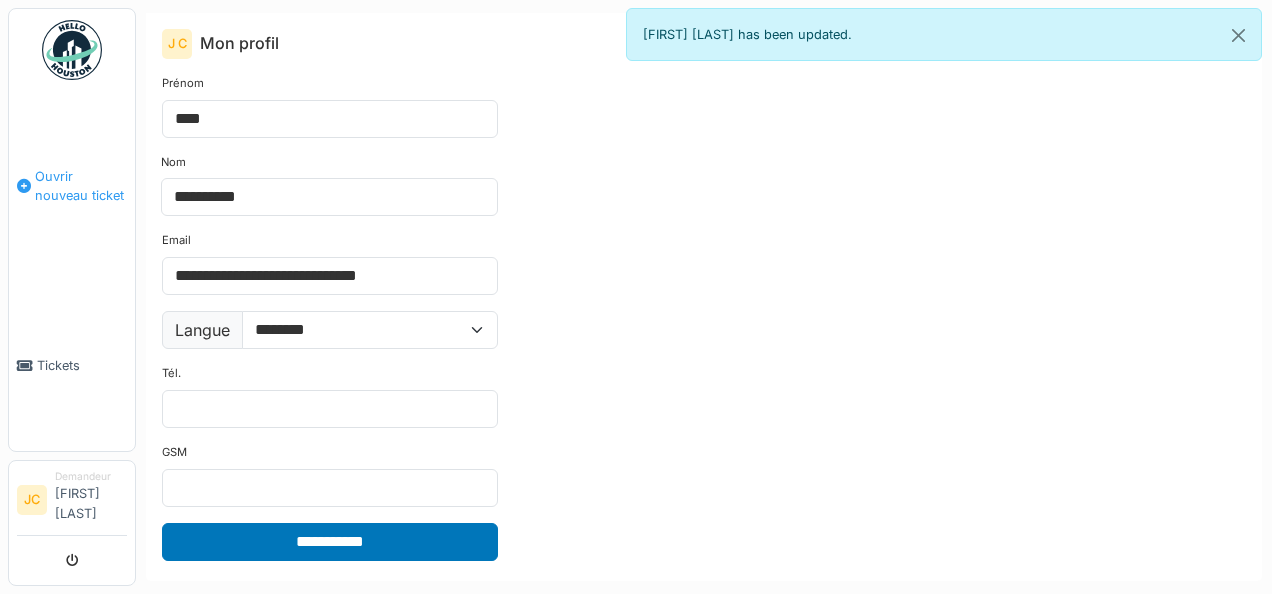 click on "Ouvrir nouveau ticket" at bounding box center (81, 186) 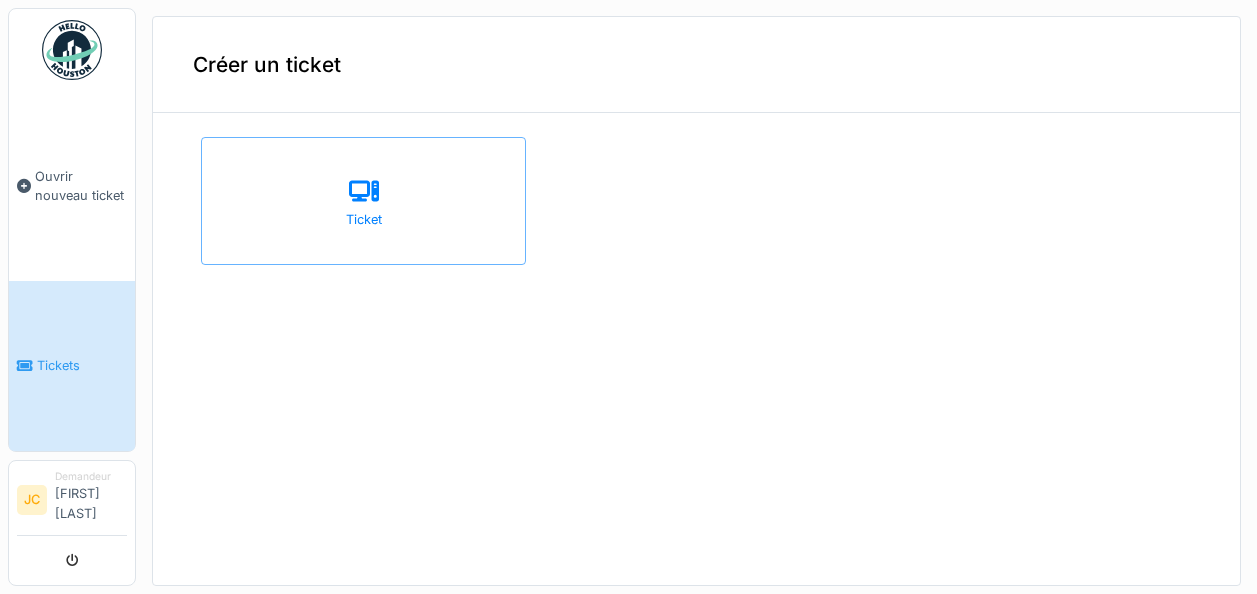 scroll, scrollTop: 0, scrollLeft: 0, axis: both 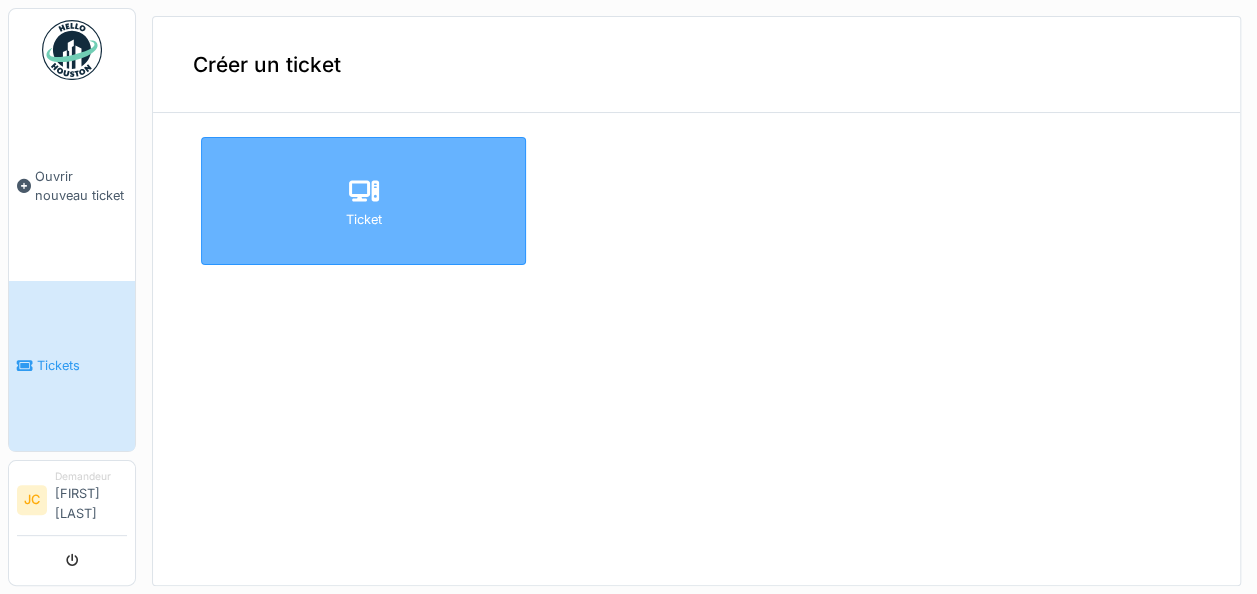 click on "Ticket" at bounding box center [364, 219] 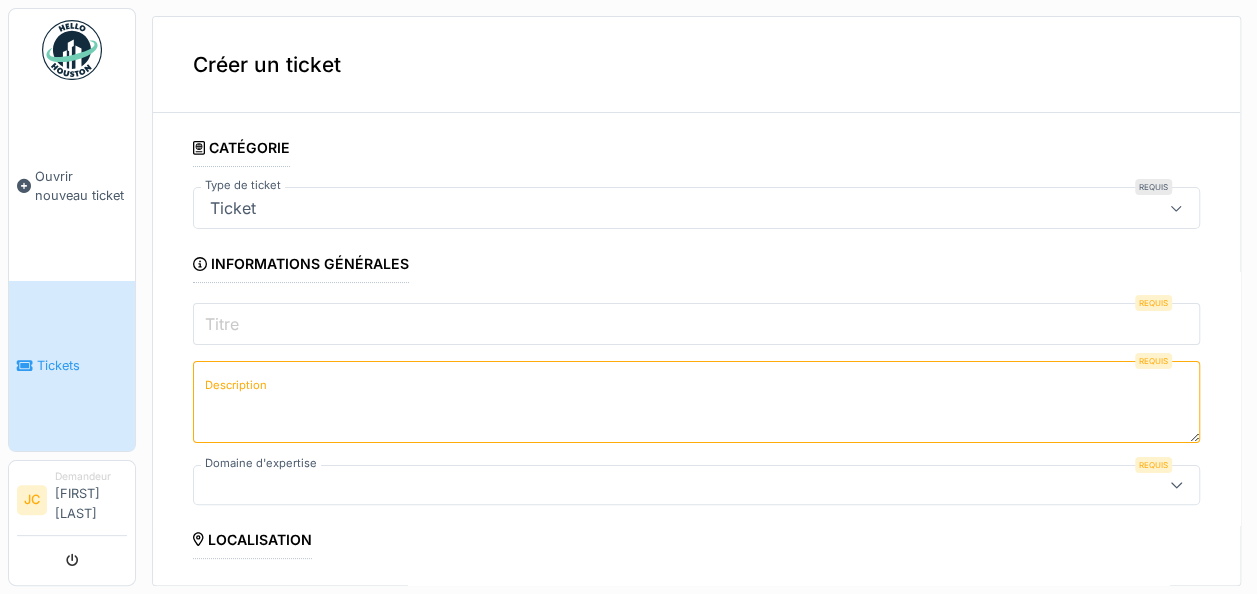 click 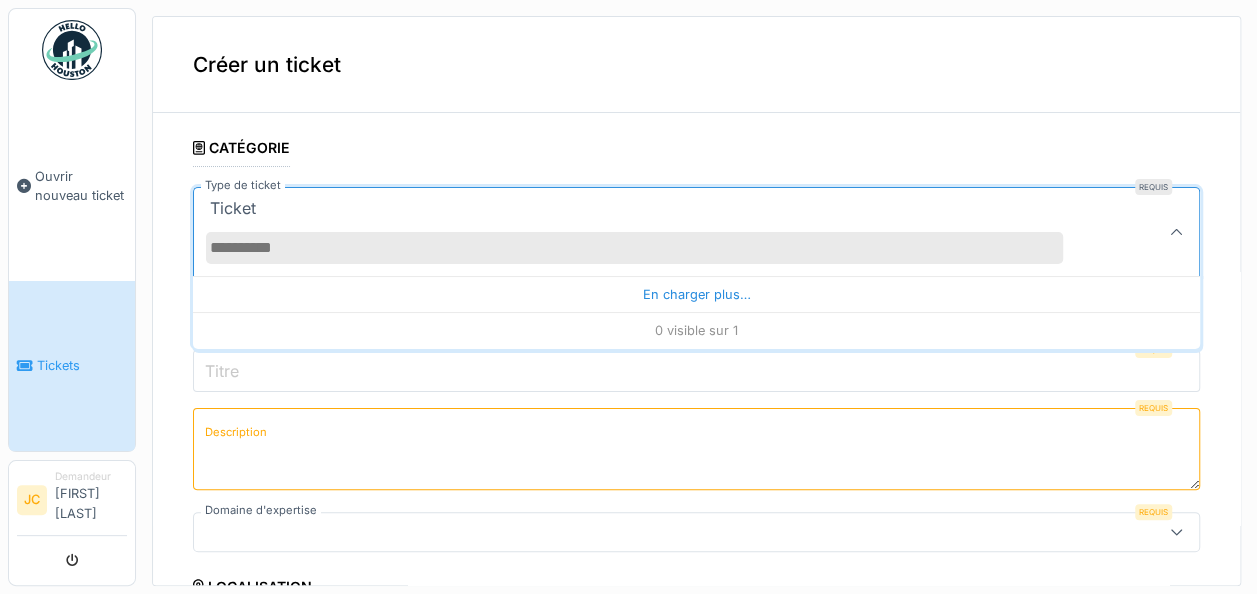 click on "Ticket" at bounding box center [233, 208] 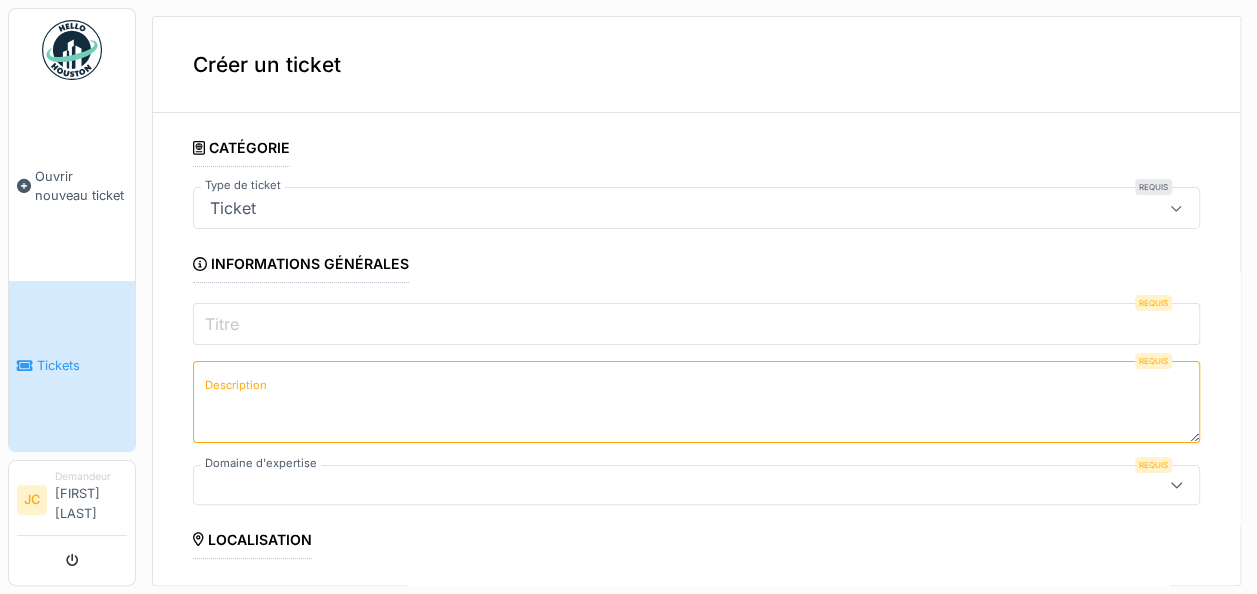 click on "Titre" at bounding box center (222, 324) 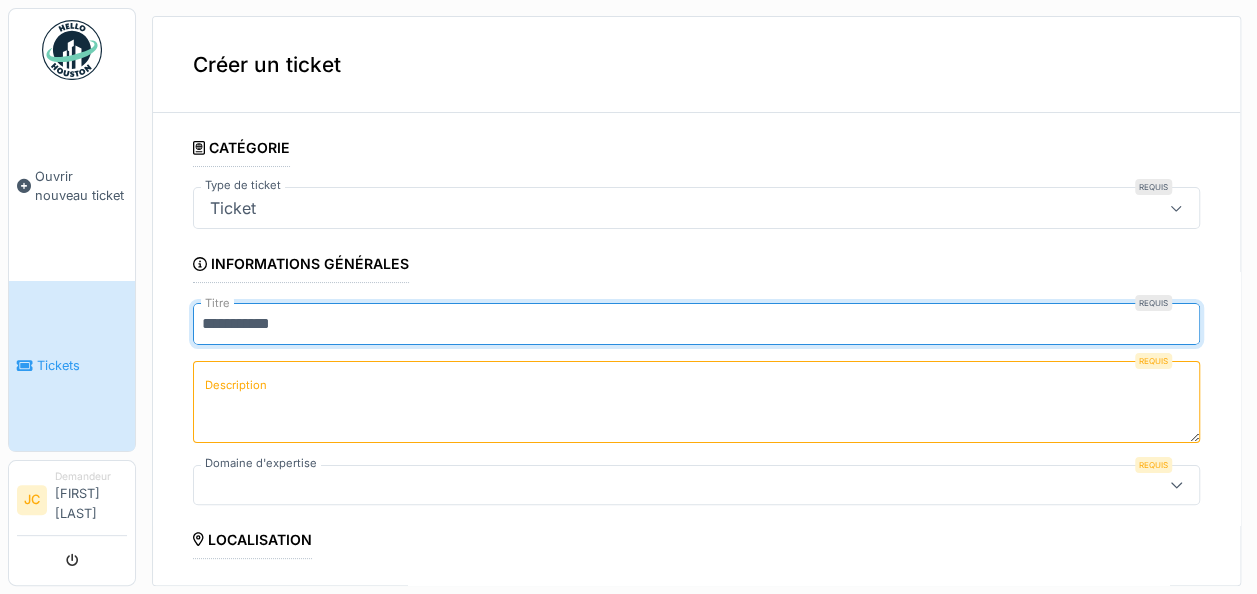 type on "**********" 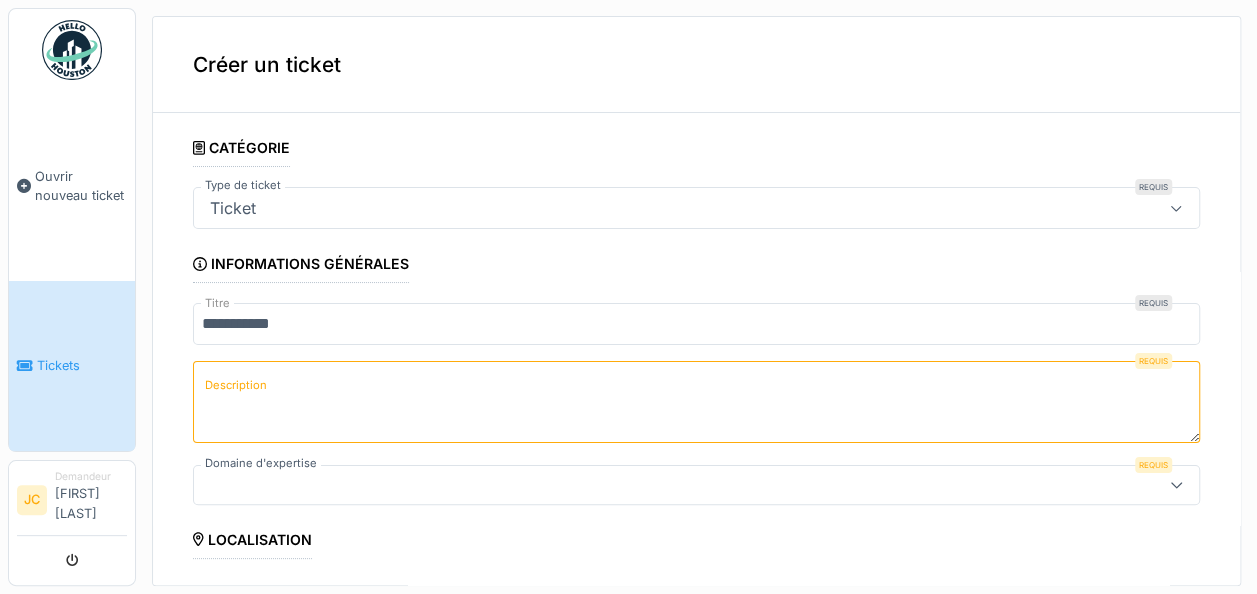 click on "Description" at bounding box center (236, 385) 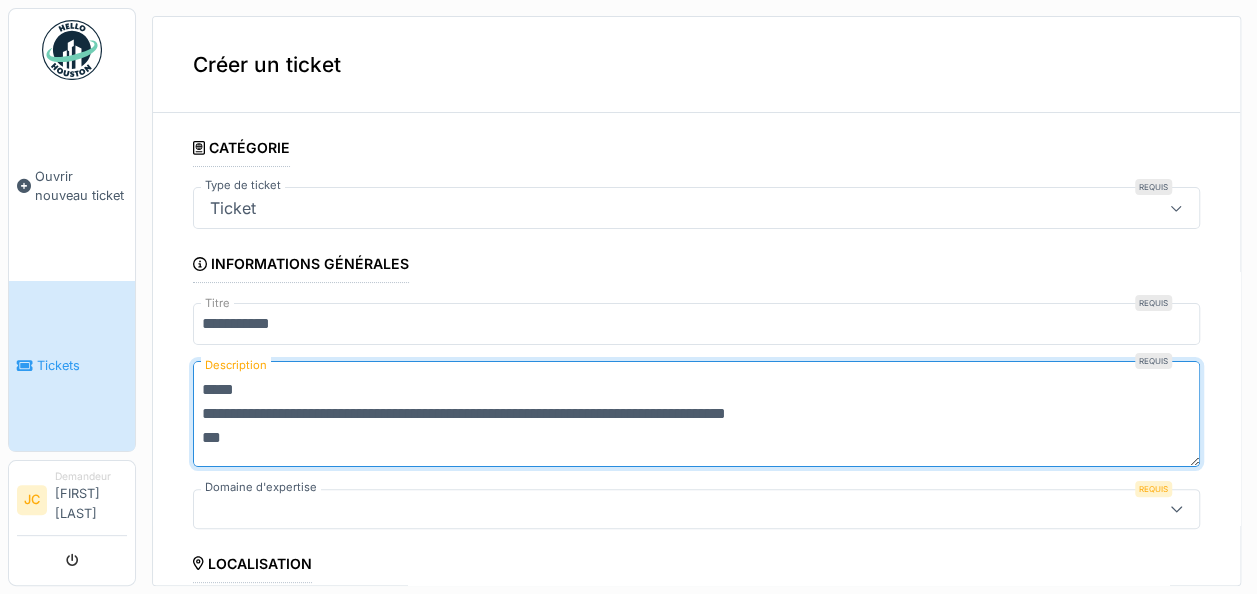 scroll, scrollTop: 0, scrollLeft: 0, axis: both 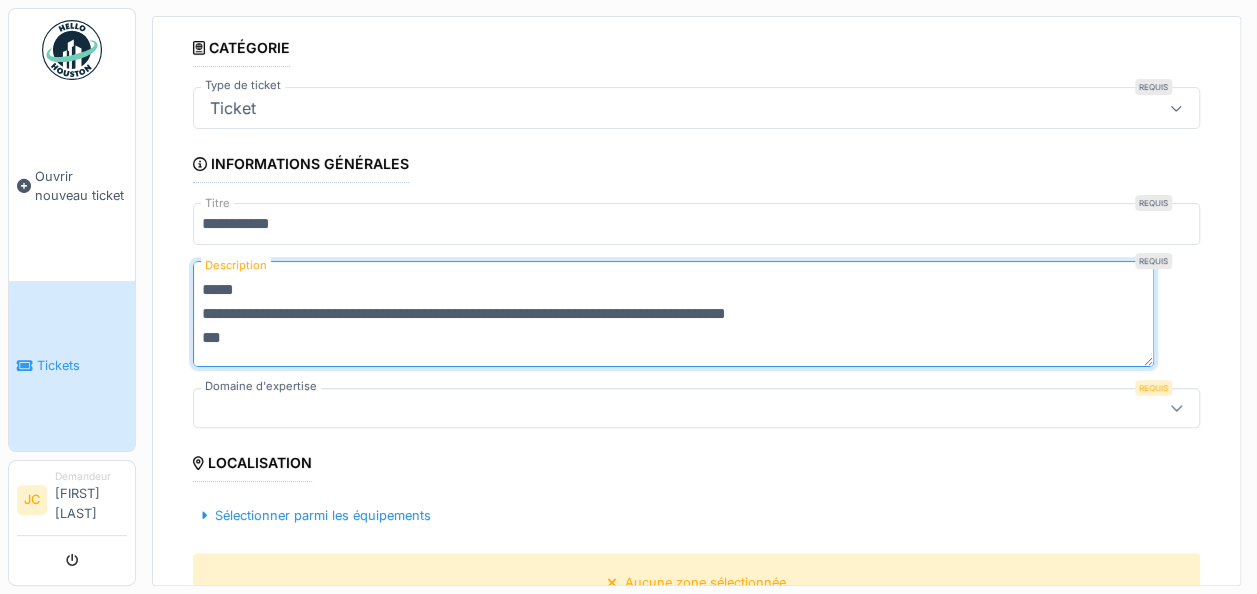 type on "**********" 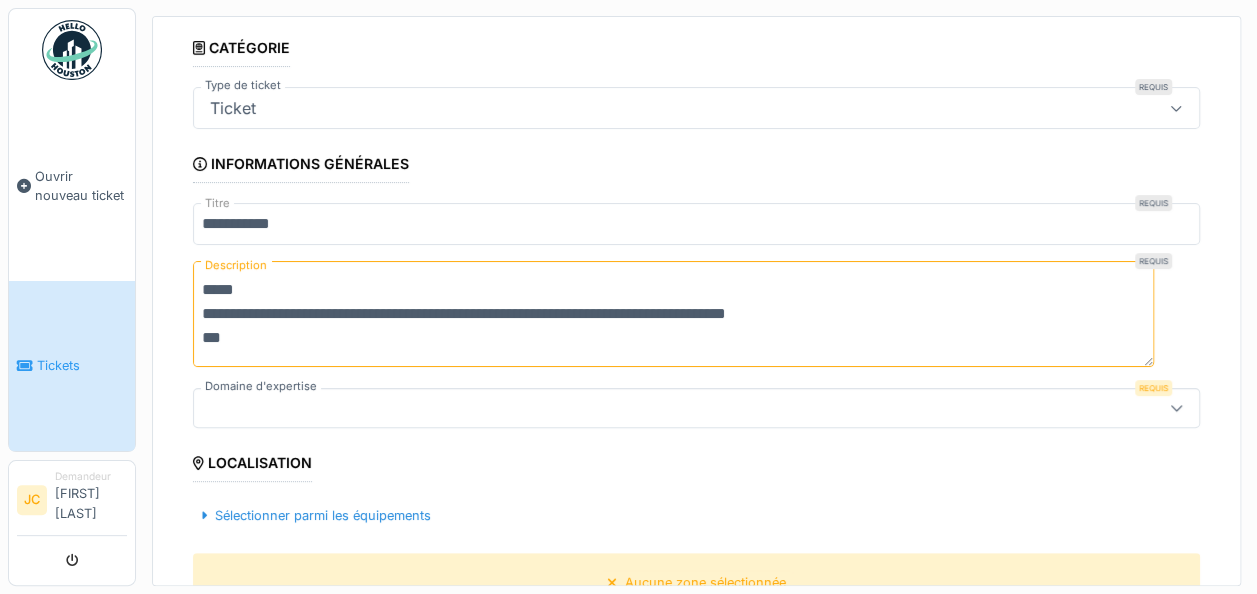 click at bounding box center (646, 408) 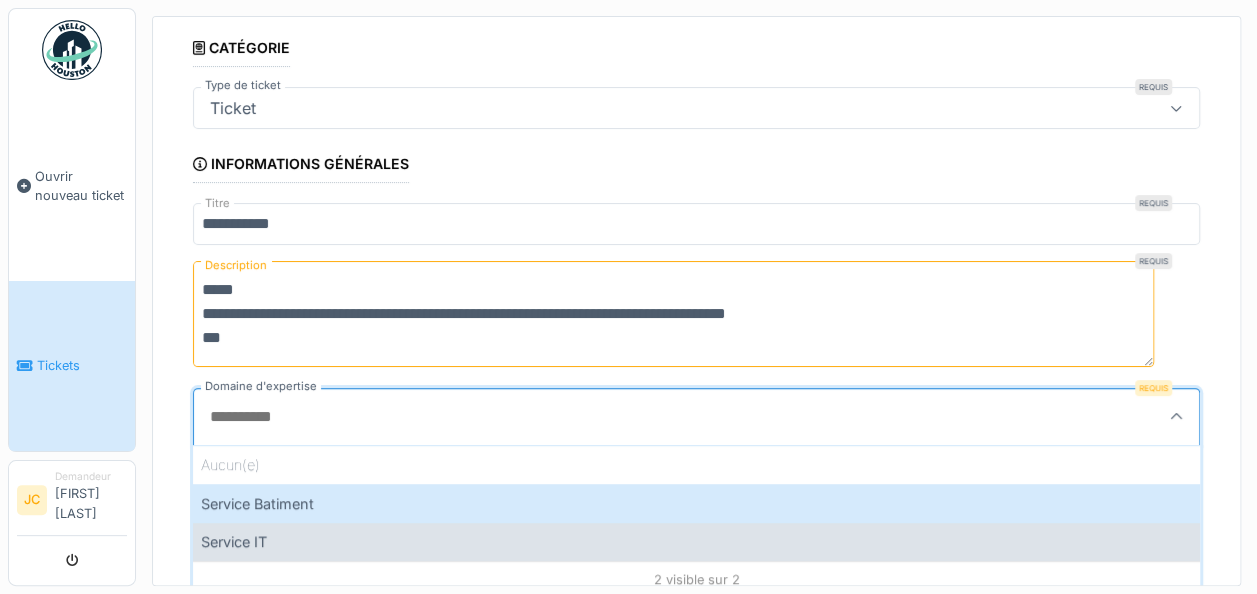 click on "Service IT" at bounding box center [696, 541] 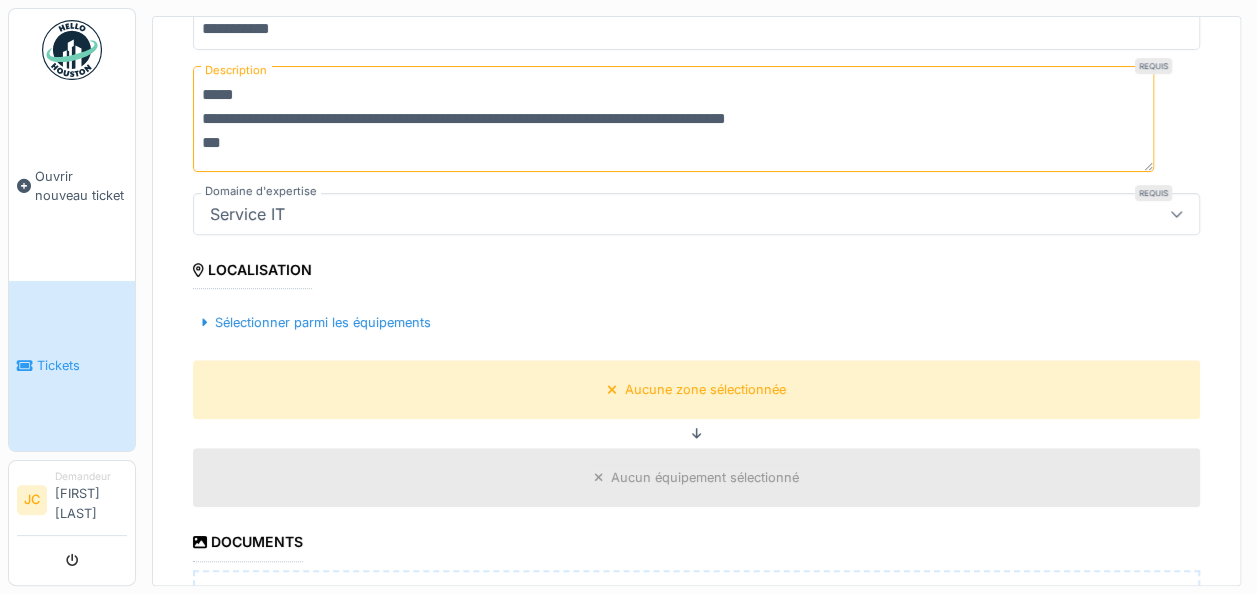 scroll, scrollTop: 300, scrollLeft: 0, axis: vertical 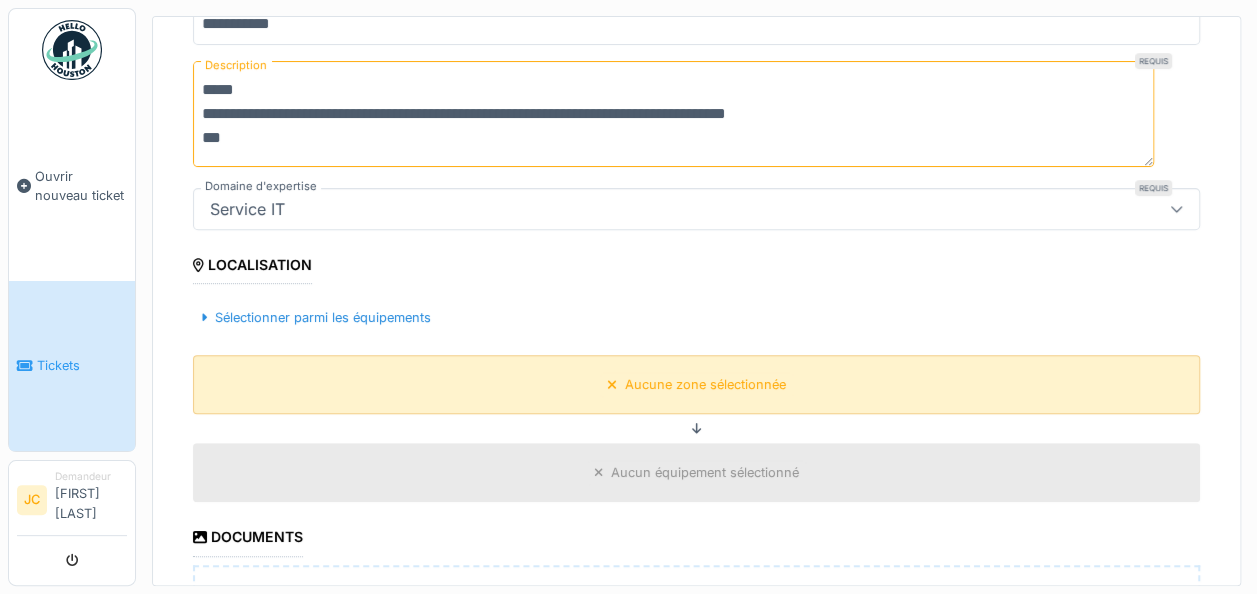 click on "Aucune zone sélectionnée" at bounding box center (705, 384) 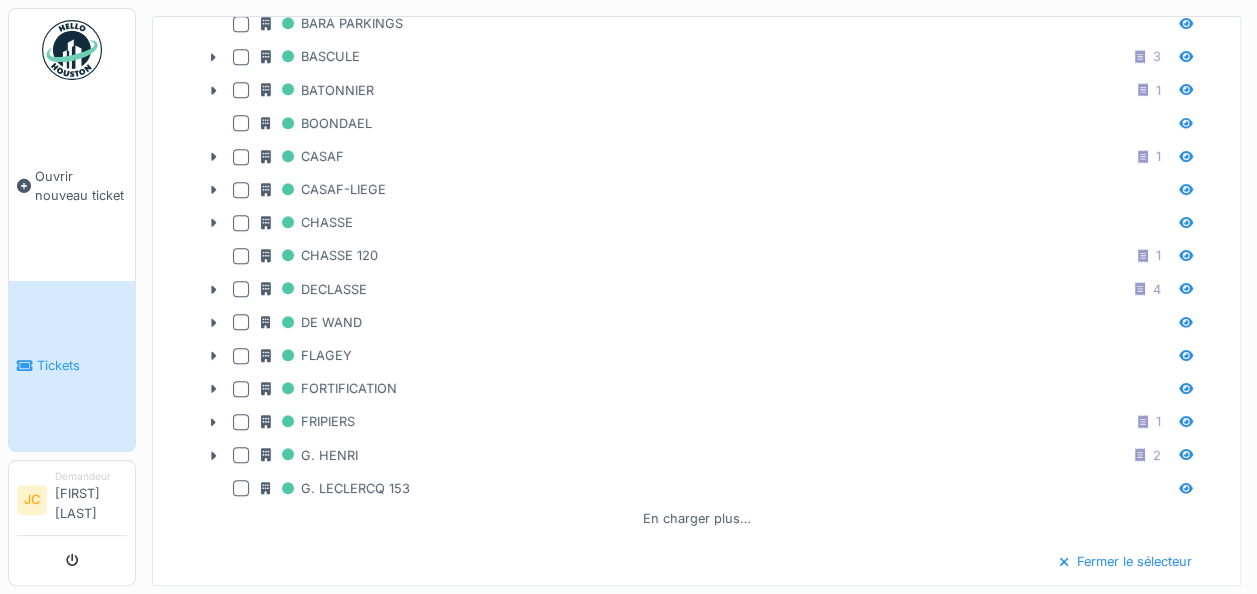 scroll, scrollTop: 800, scrollLeft: 0, axis: vertical 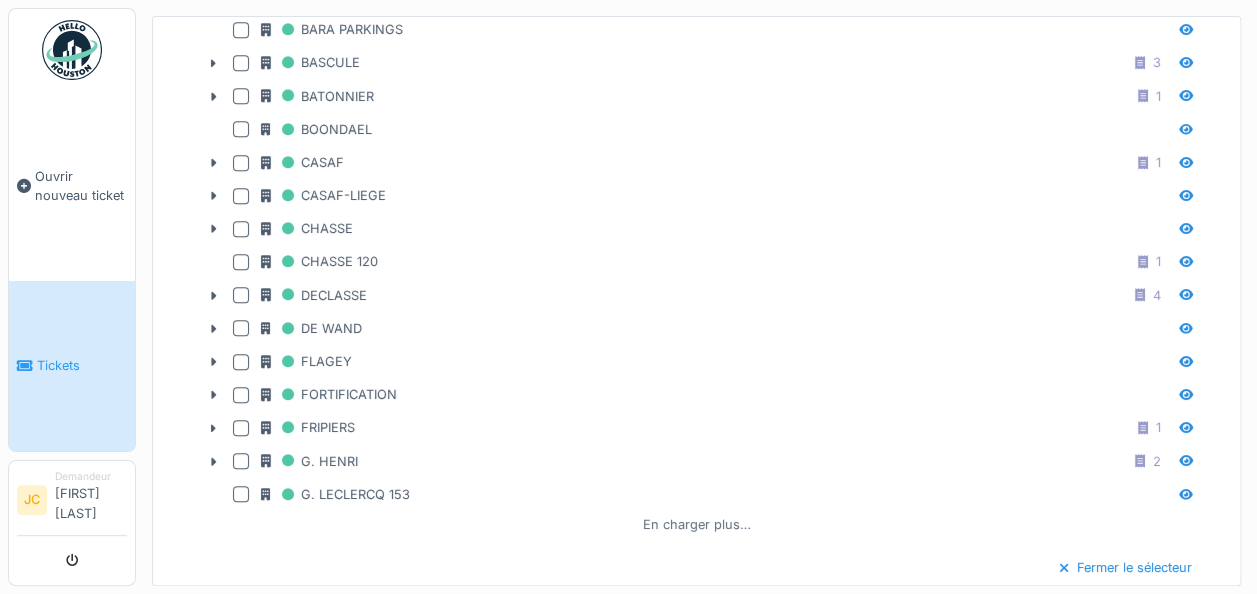 click on "En charger plus…" at bounding box center (697, 524) 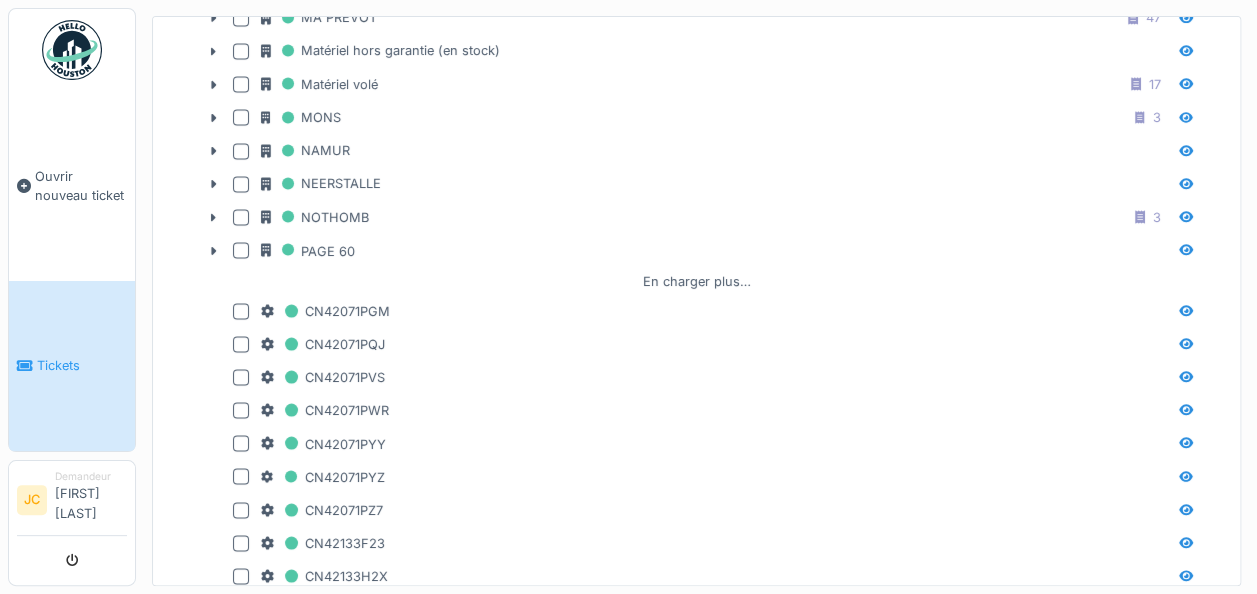 scroll, scrollTop: 1700, scrollLeft: 0, axis: vertical 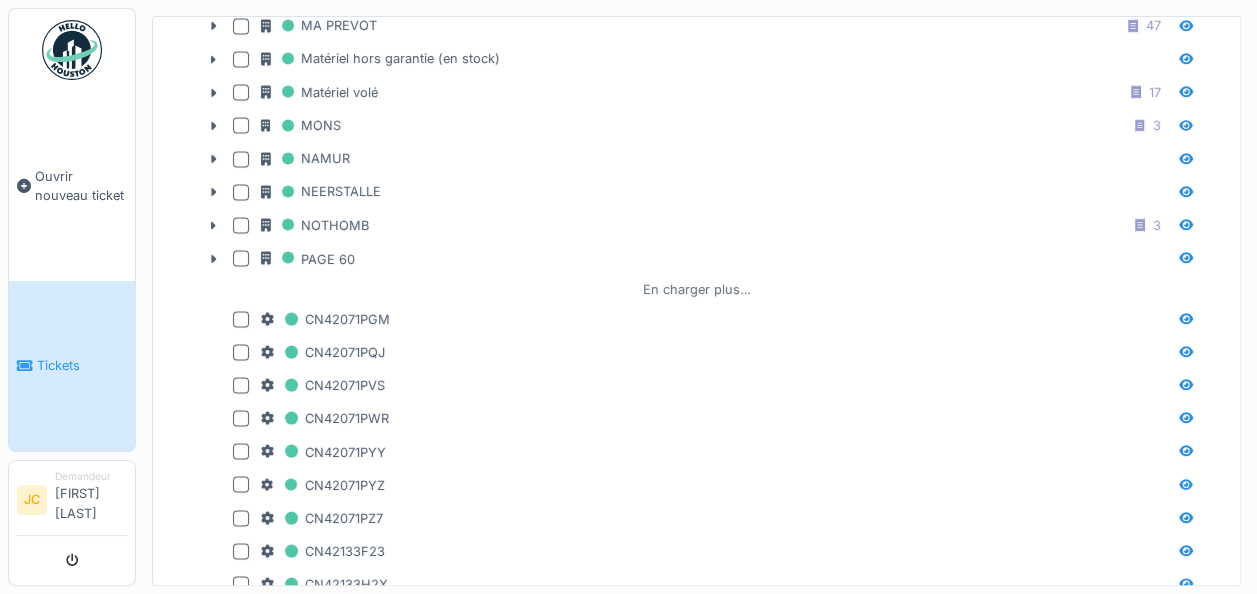 click on "En charger plus…" at bounding box center [697, 288] 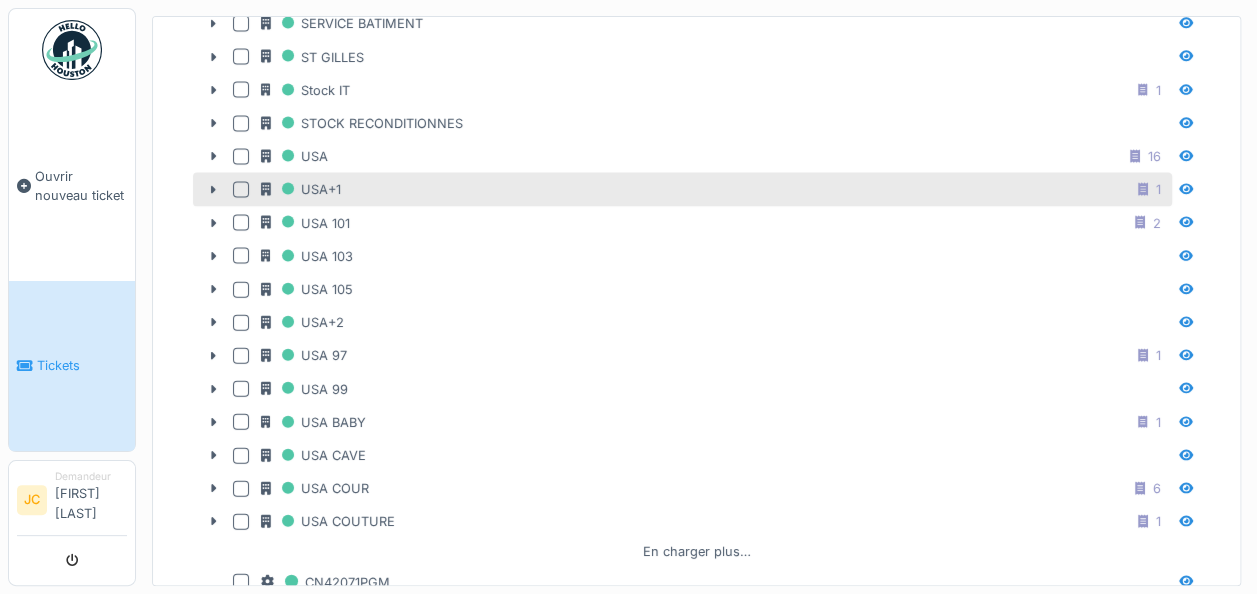 scroll, scrollTop: 2200, scrollLeft: 0, axis: vertical 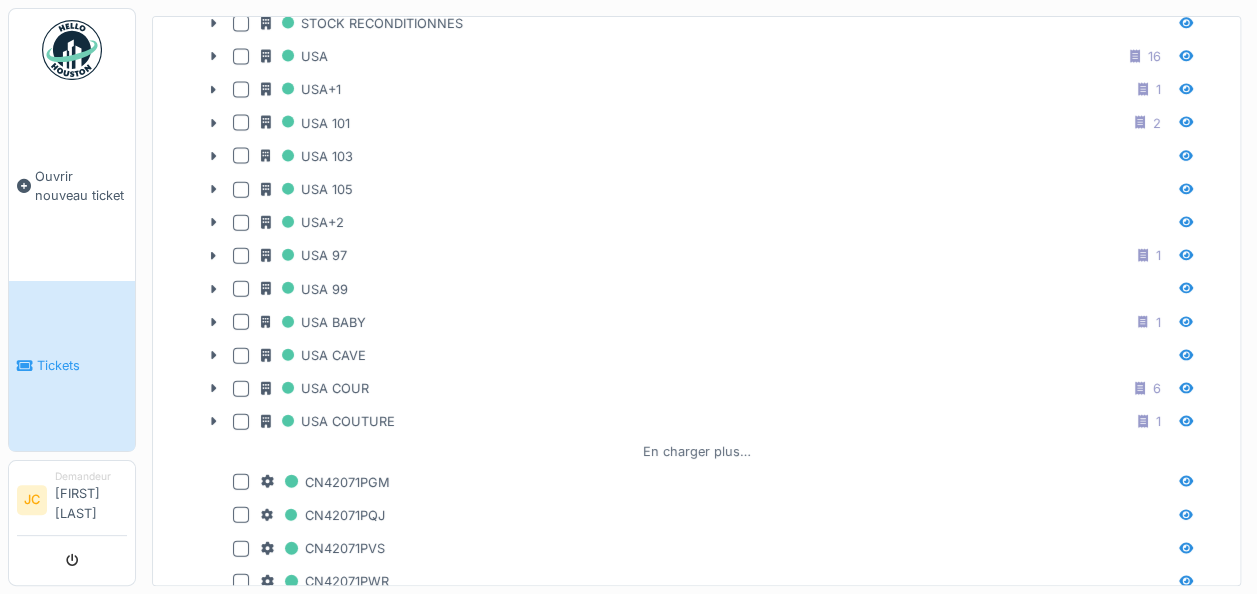click on "En charger plus…" at bounding box center [697, 451] 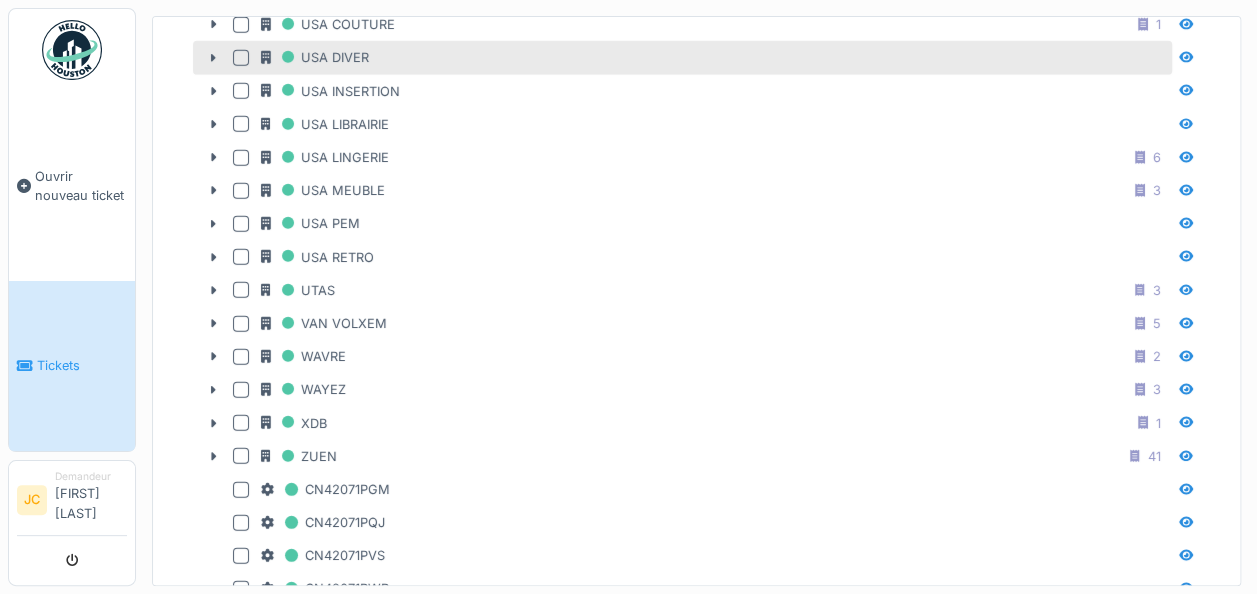 scroll, scrollTop: 2600, scrollLeft: 0, axis: vertical 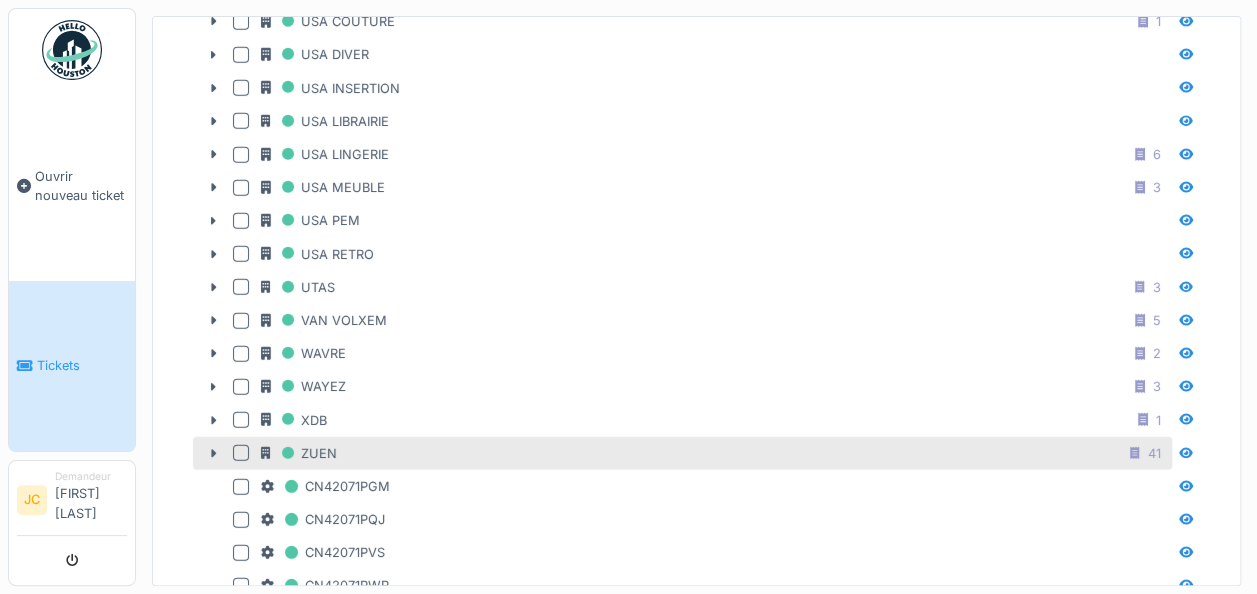 click on "ZUEN 41" at bounding box center (714, 453) 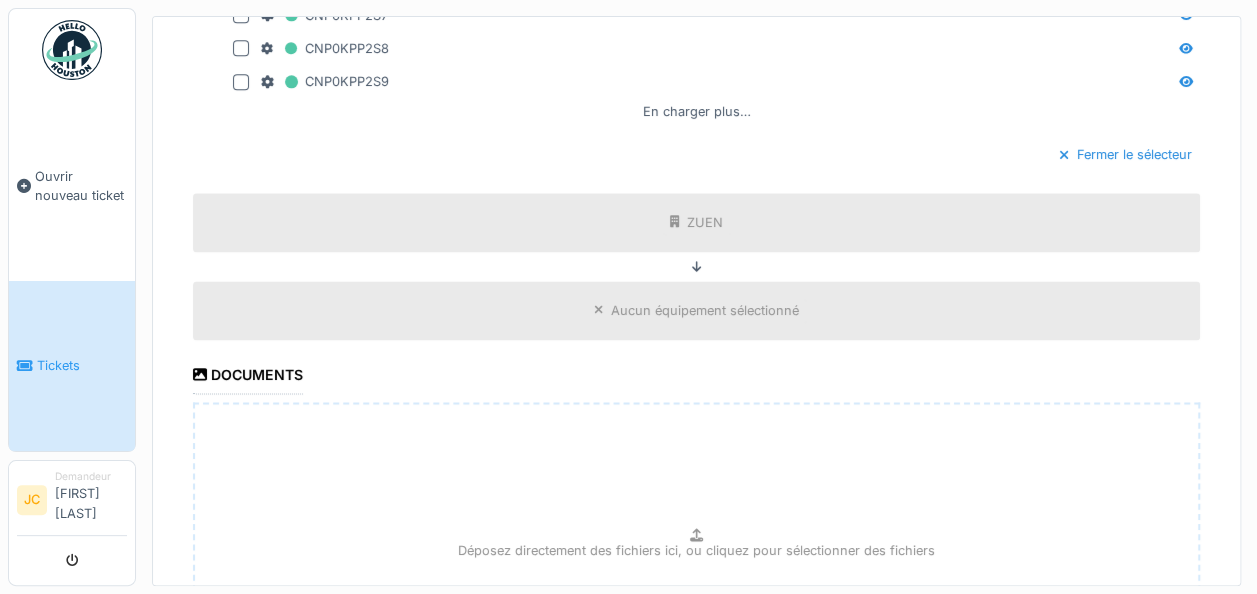 scroll, scrollTop: 5115, scrollLeft: 0, axis: vertical 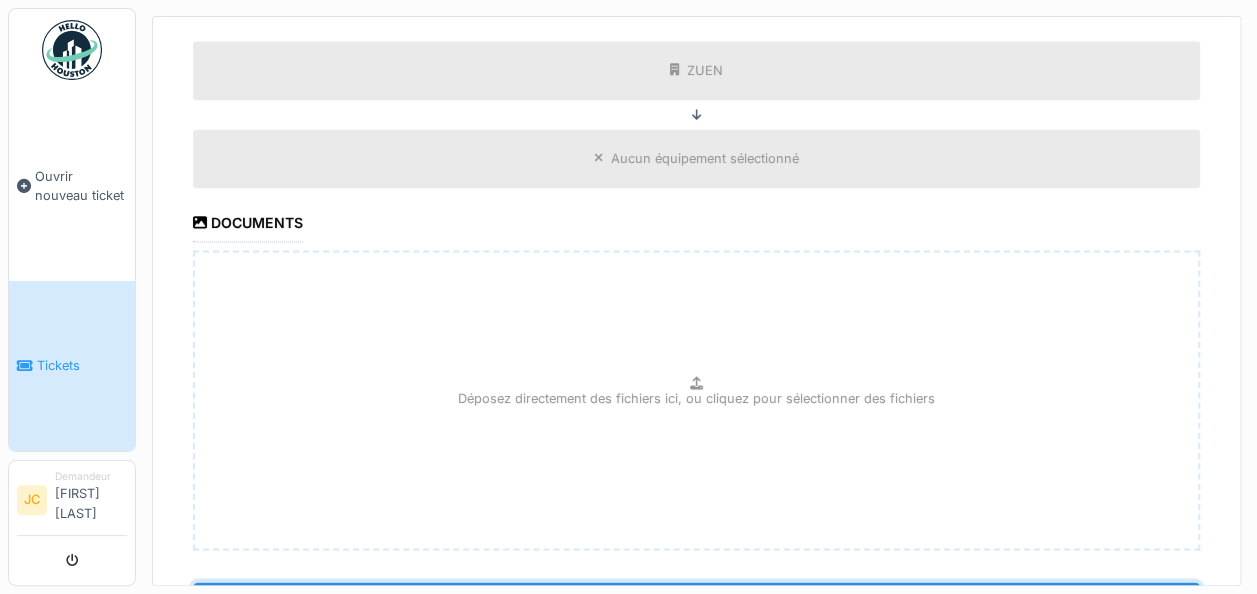 click on "**********" at bounding box center [696, 603] 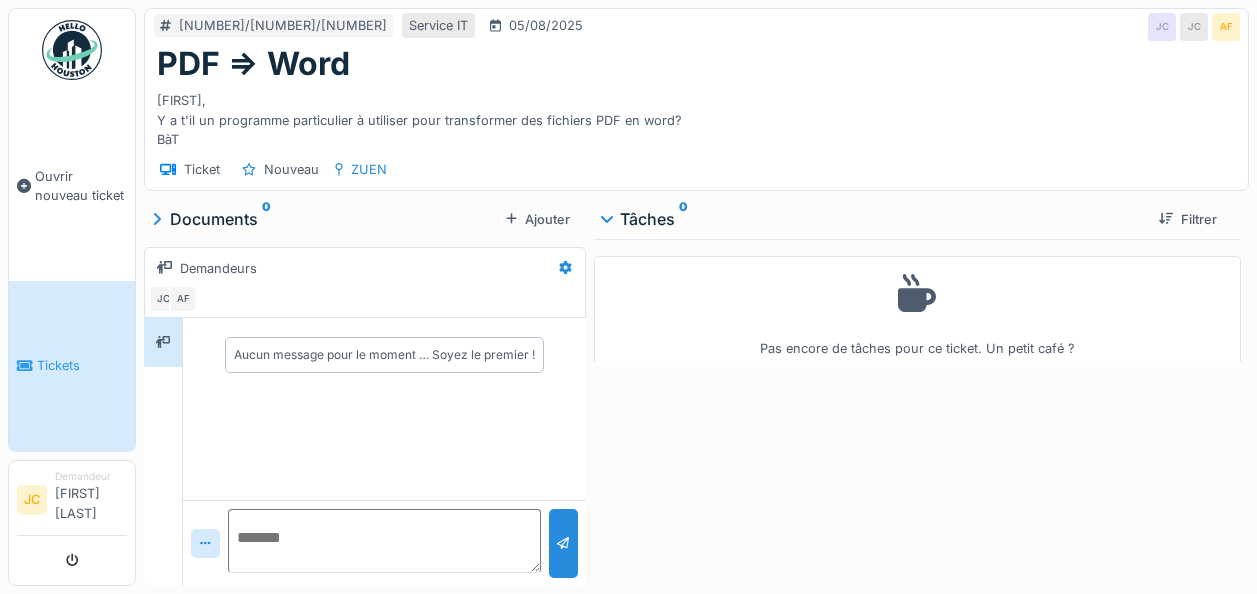 scroll, scrollTop: 0, scrollLeft: 0, axis: both 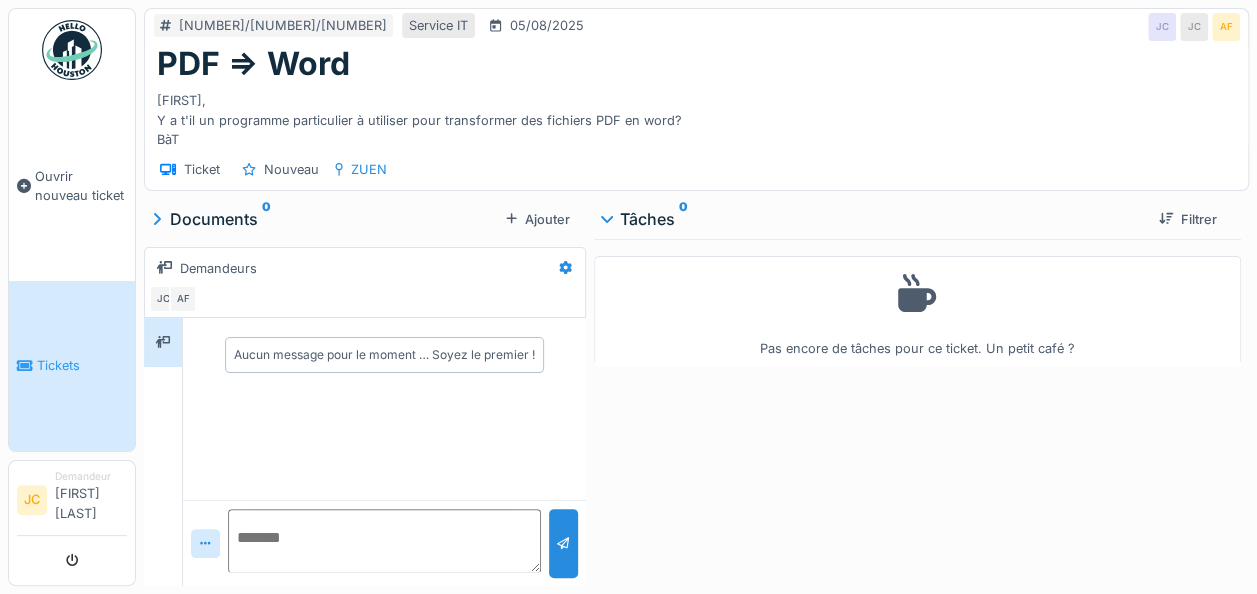 click on "Tickets" at bounding box center (72, 366) 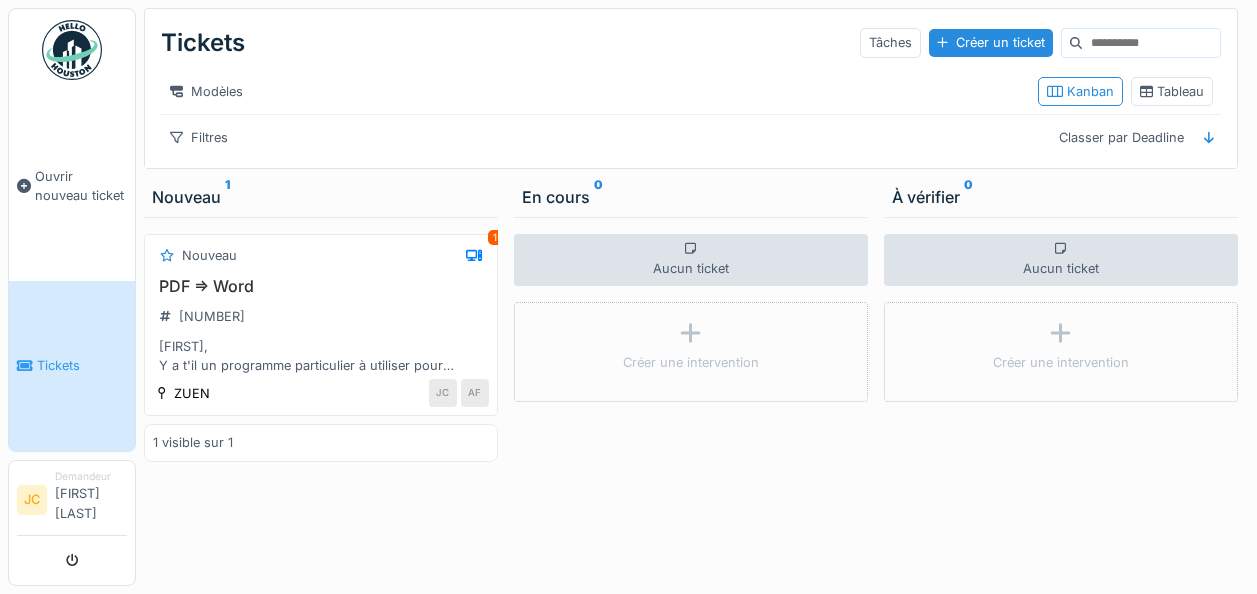 scroll, scrollTop: 0, scrollLeft: 0, axis: both 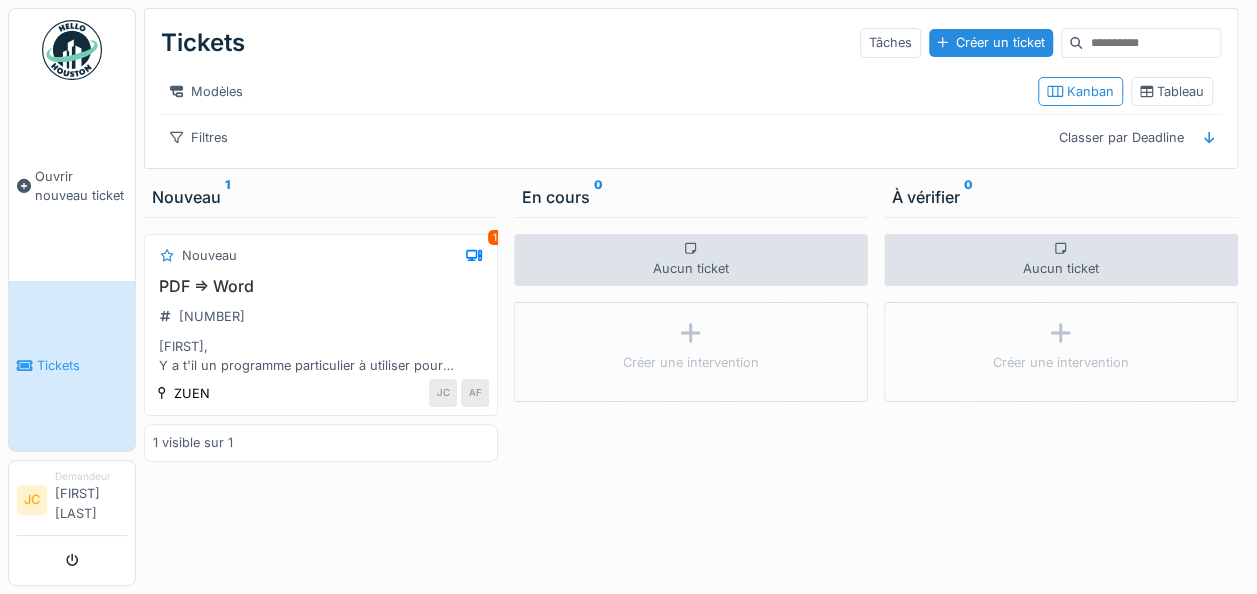 click on "Demandeur
Jean Callewaert" at bounding box center (91, 500) 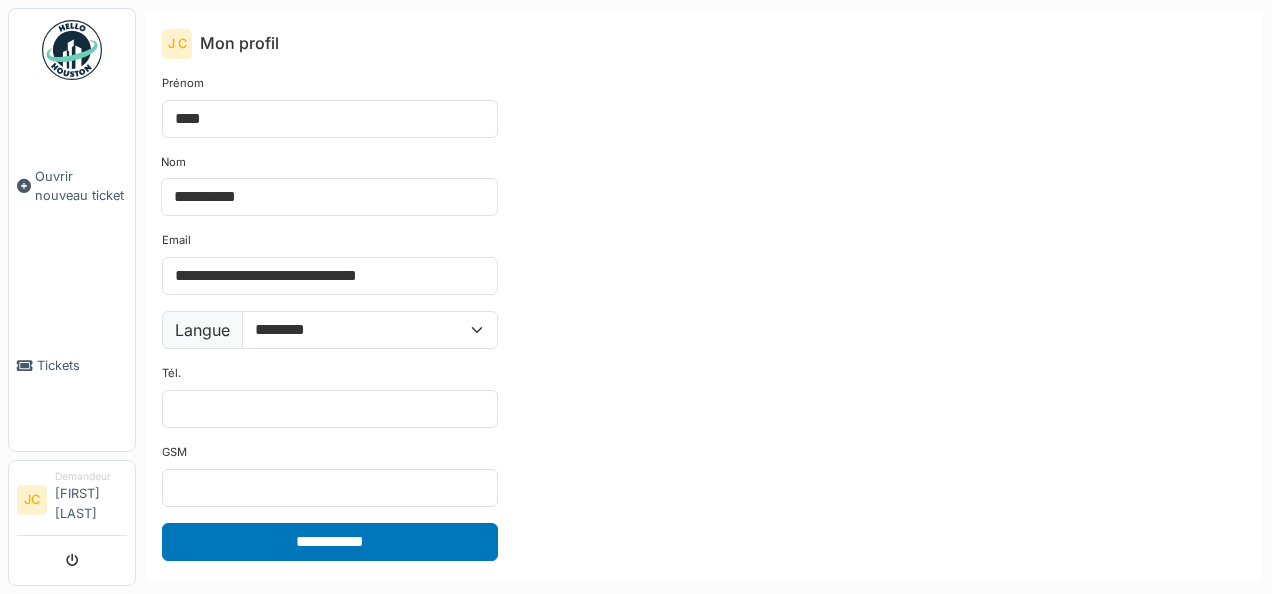scroll, scrollTop: 0, scrollLeft: 0, axis: both 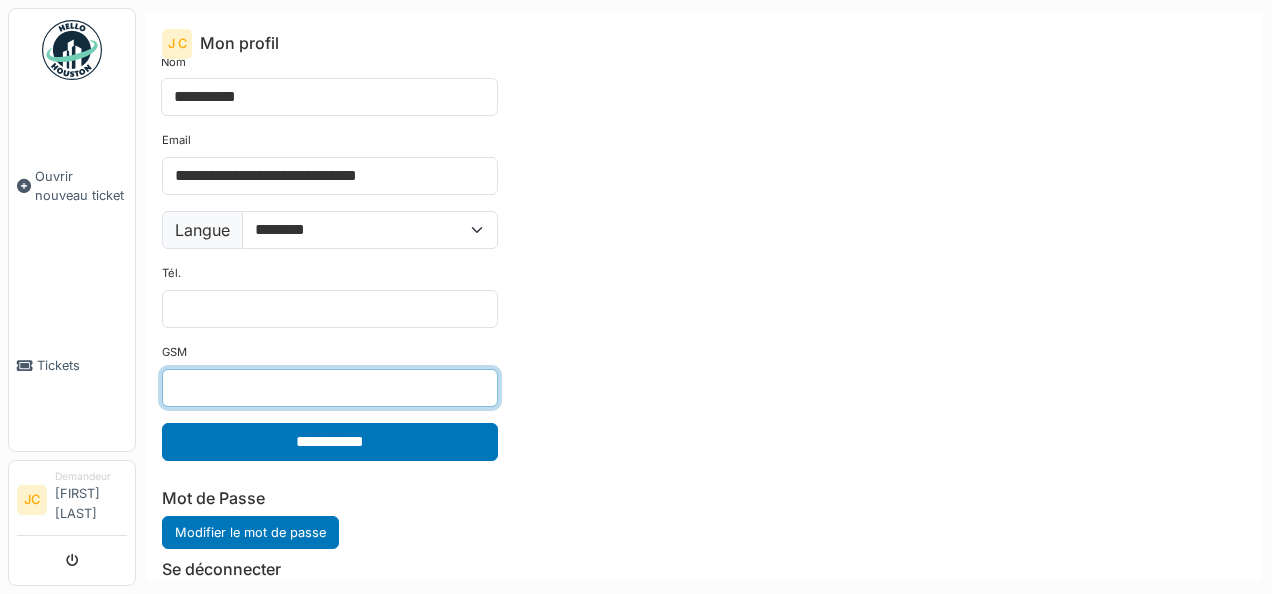 click on "GSM" at bounding box center [330, 388] 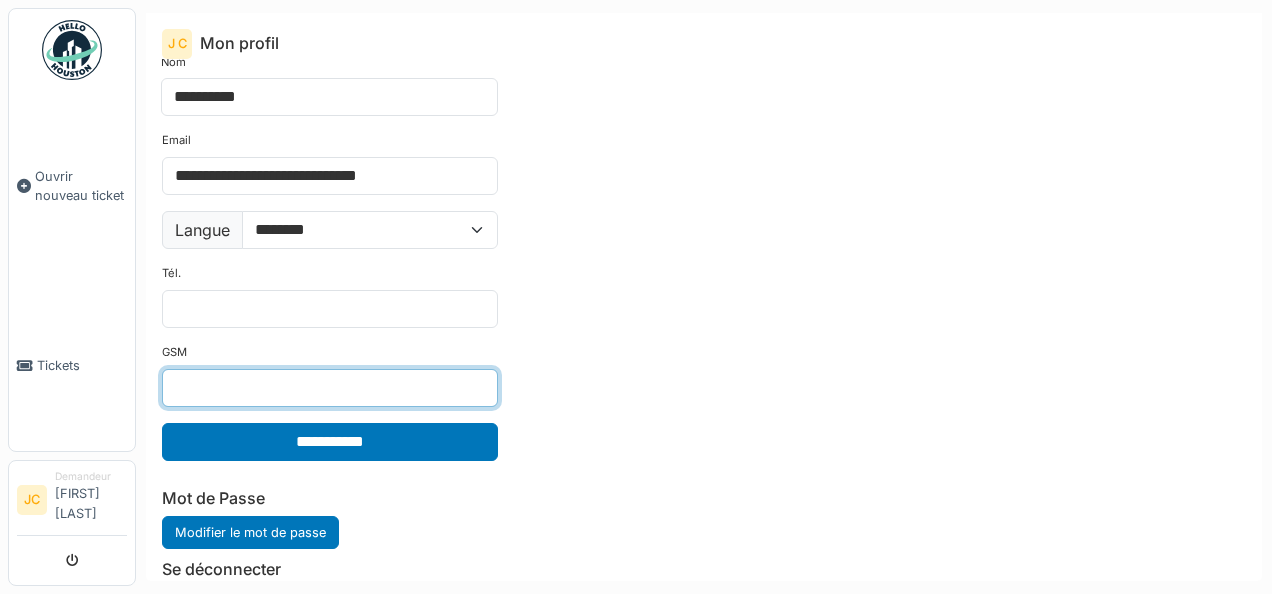 click on "GSM" at bounding box center (330, 388) 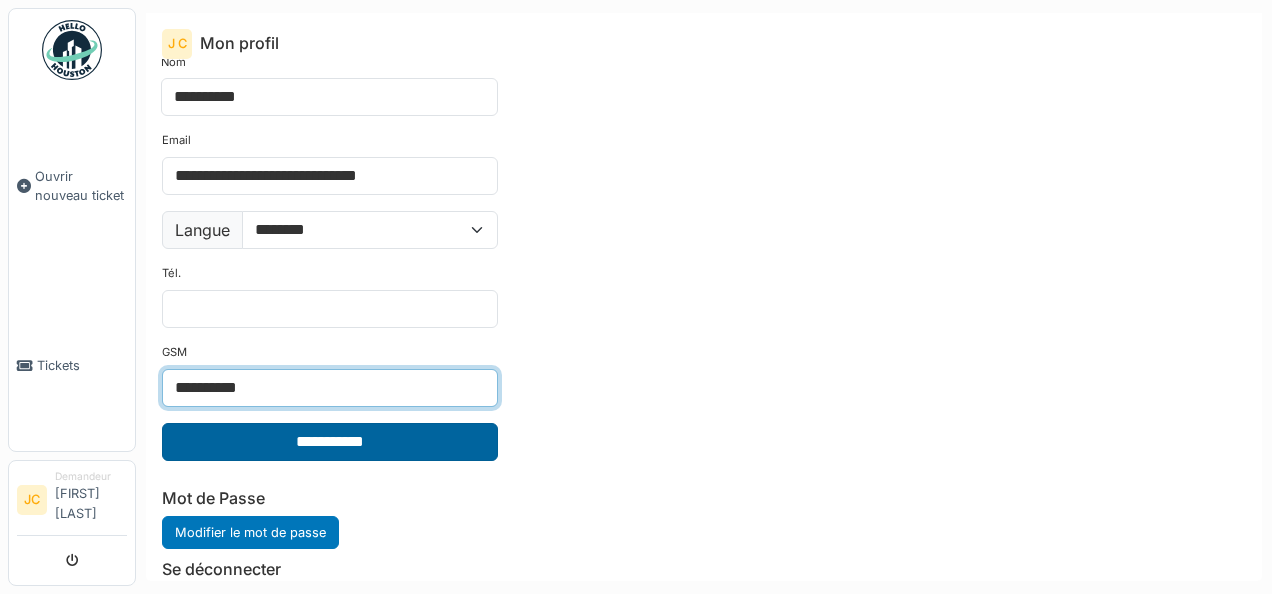 type on "**********" 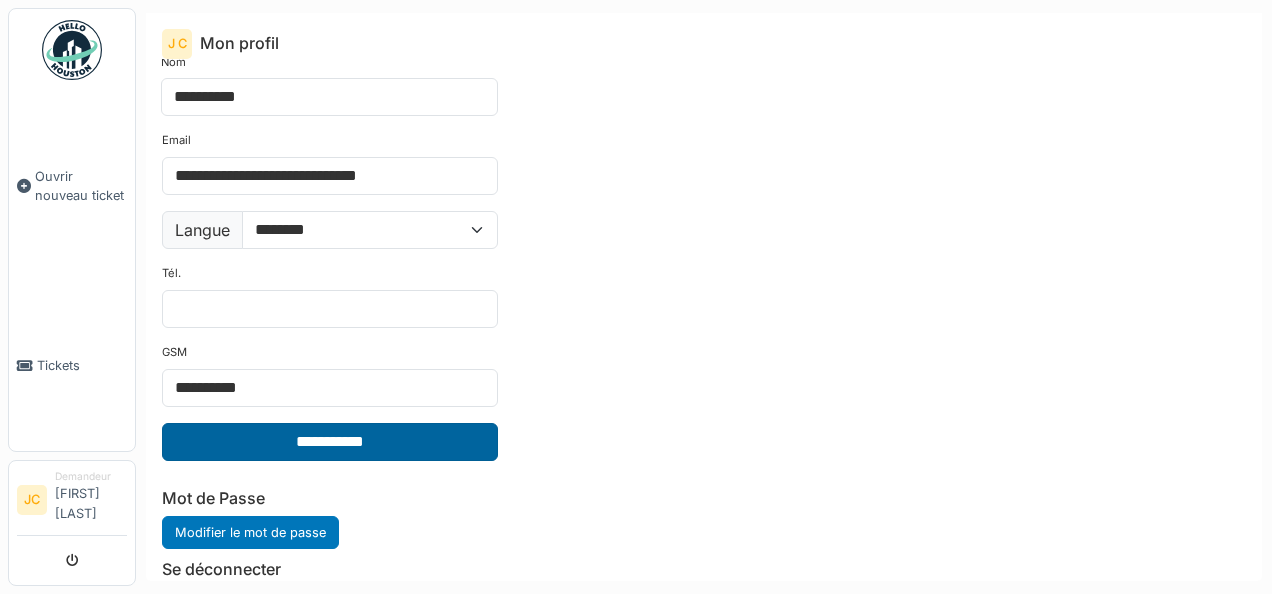 click on "**********" at bounding box center [330, 442] 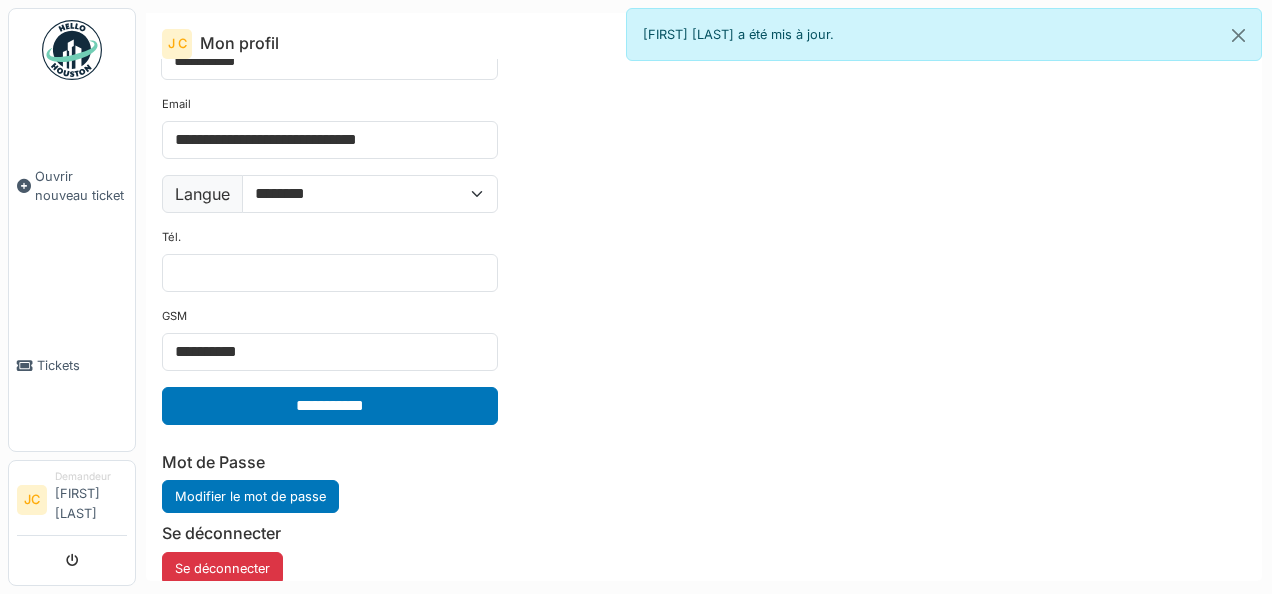 scroll, scrollTop: 149, scrollLeft: 0, axis: vertical 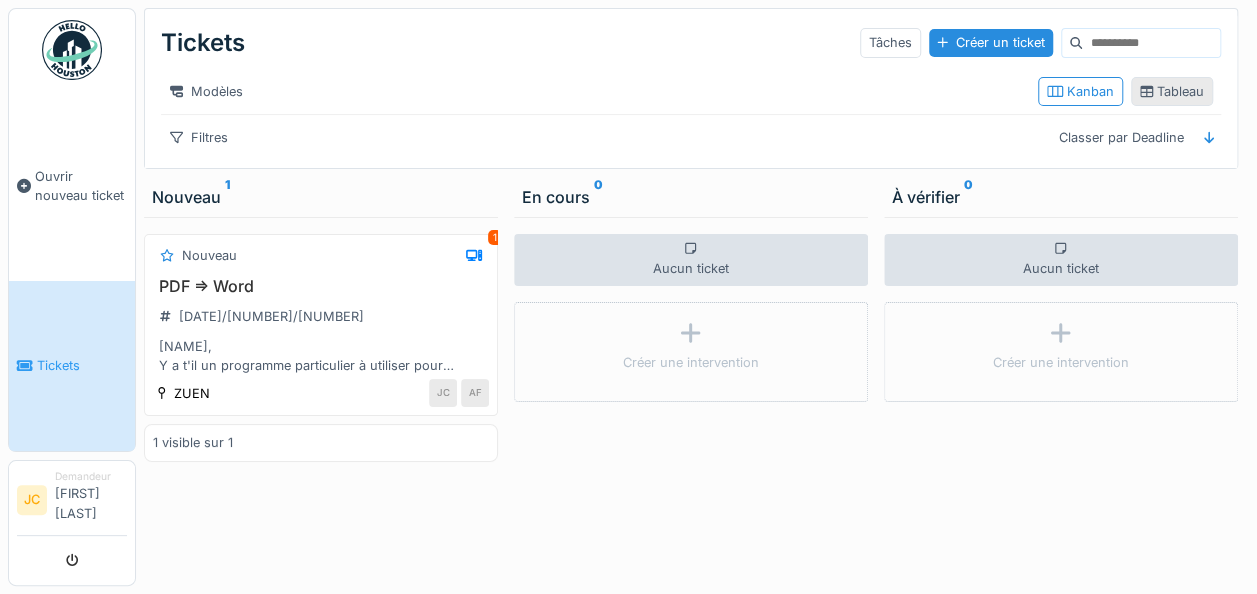 click on "Tableau" at bounding box center (1172, 91) 